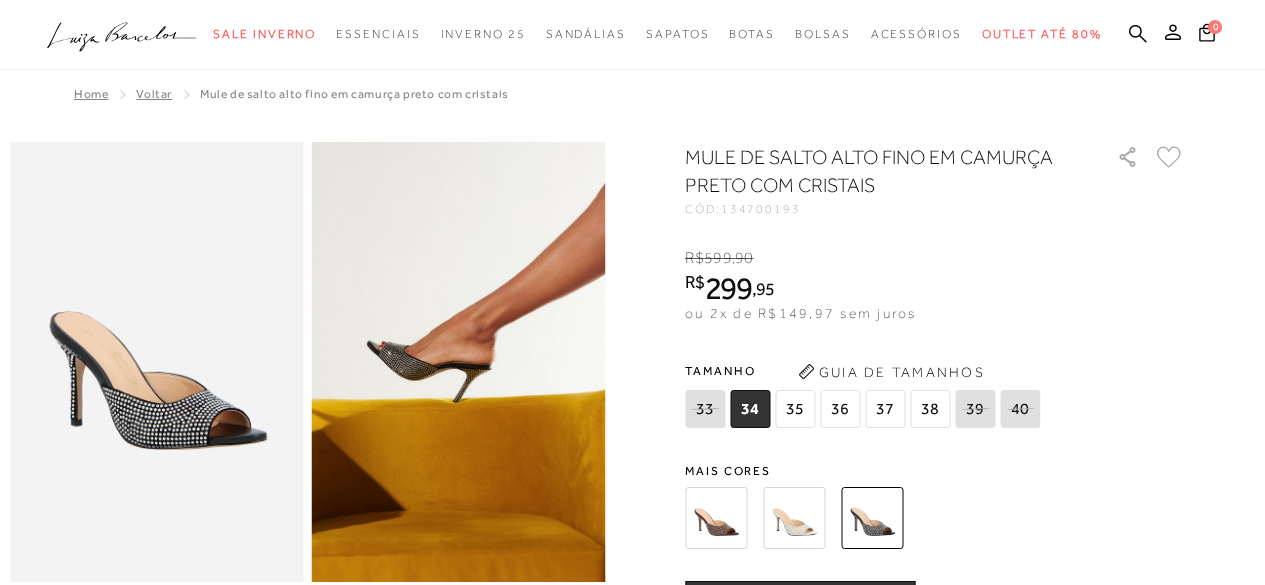 scroll, scrollTop: 0, scrollLeft: 0, axis: both 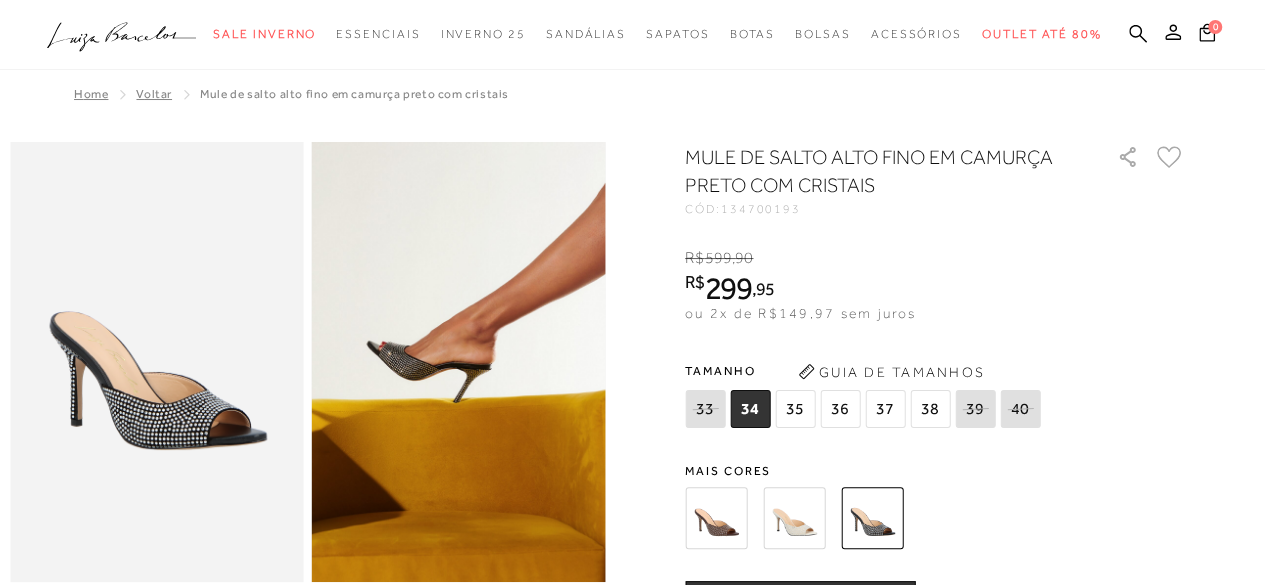 click on "38" at bounding box center (930, 409) 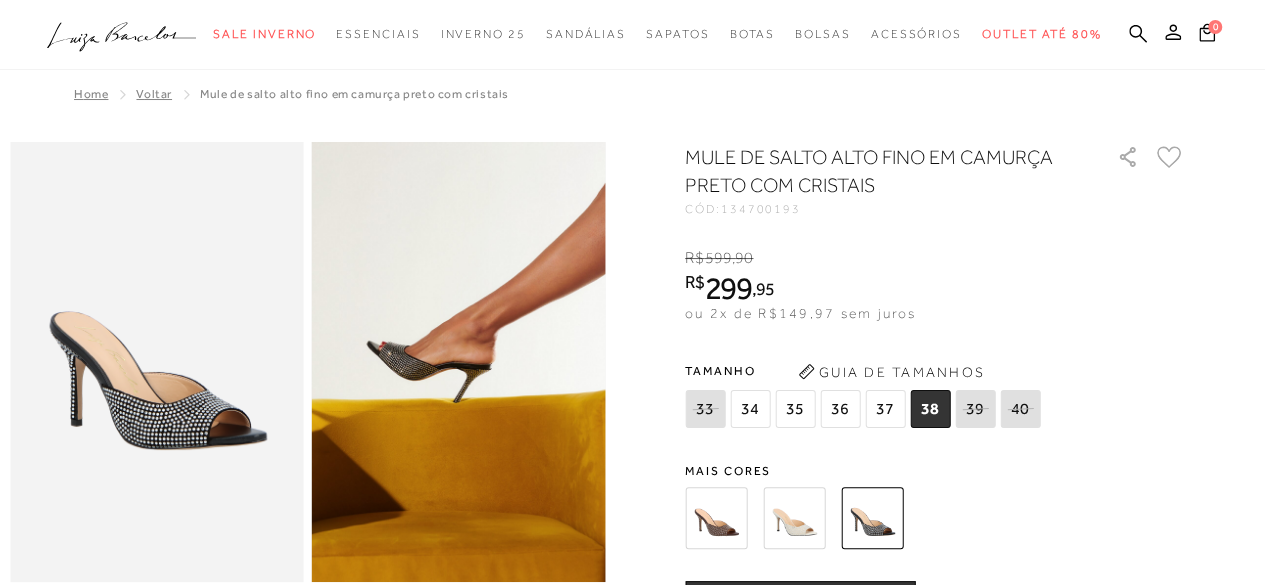 click at bounding box center (911, 518) 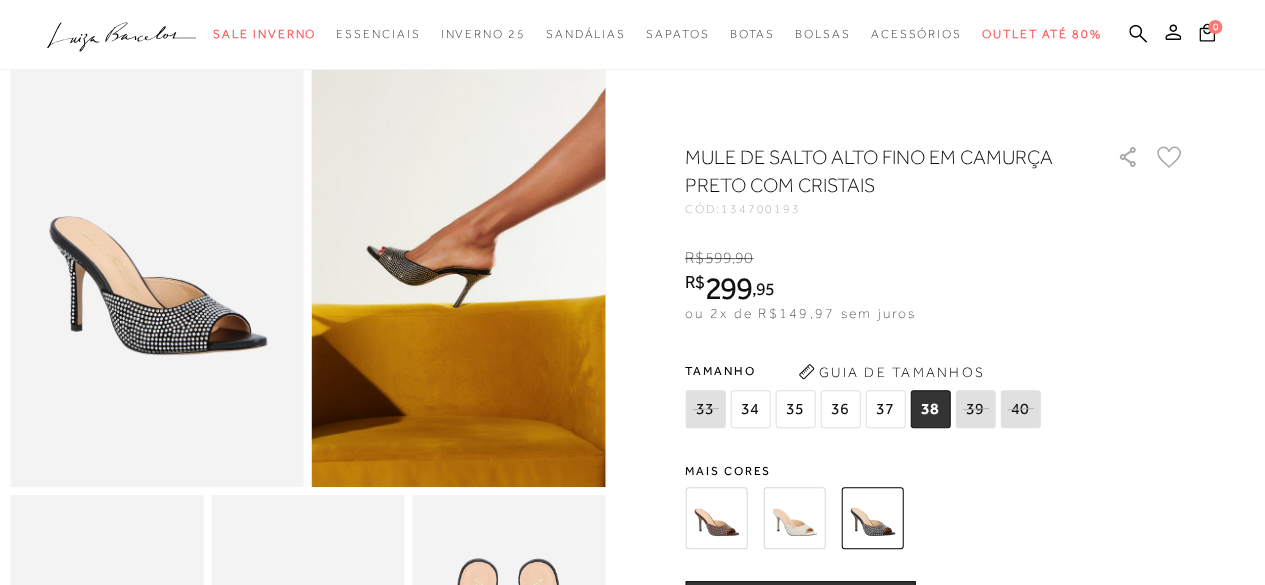 scroll, scrollTop: 120, scrollLeft: 0, axis: vertical 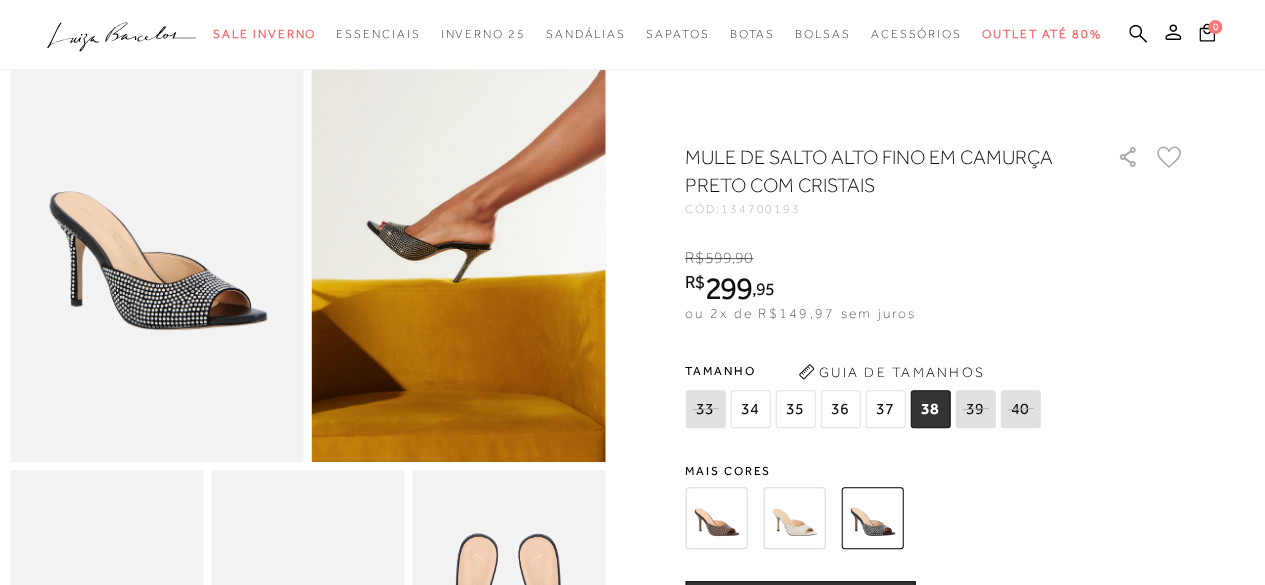 click at bounding box center [911, 518] 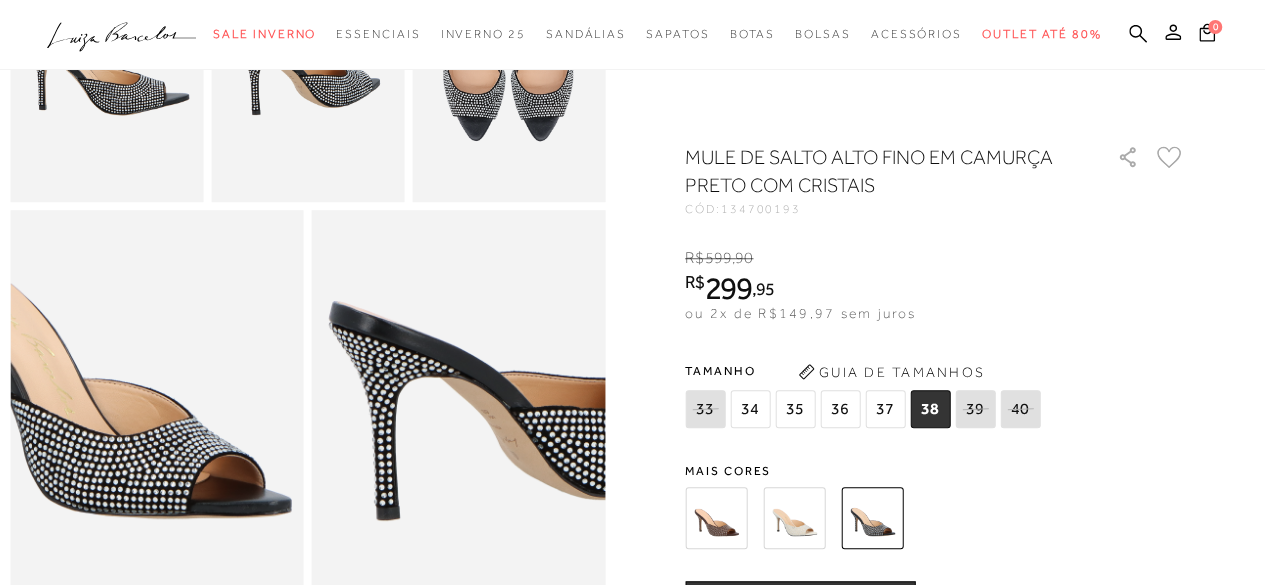 scroll, scrollTop: 720, scrollLeft: 0, axis: vertical 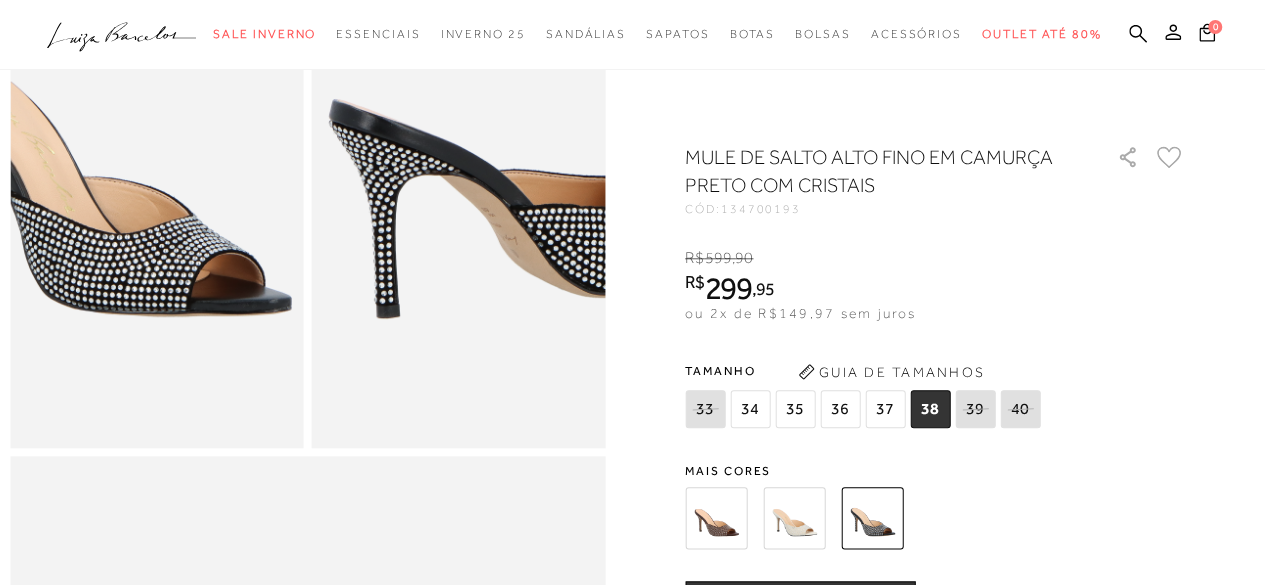 click on "R$ 599 , 90
R$ 299 , 95
ou 2x de R$149,97 sem juros
De  R$ 599,90
Por:  R$ 299,95" at bounding box center (935, 285) 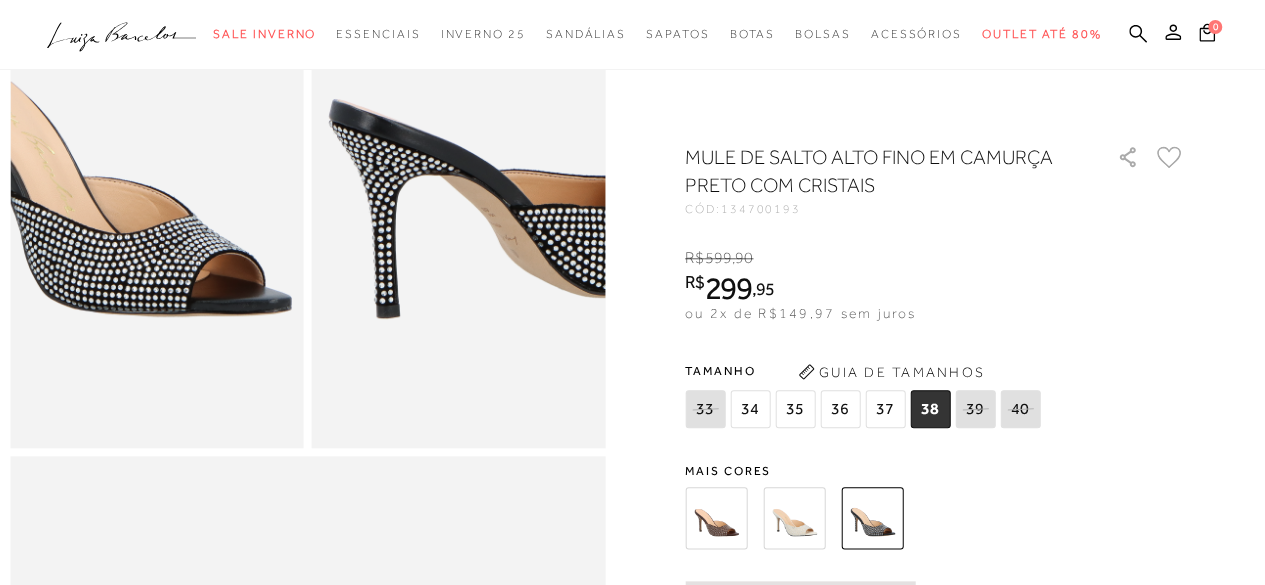 click at bounding box center [911, 518] 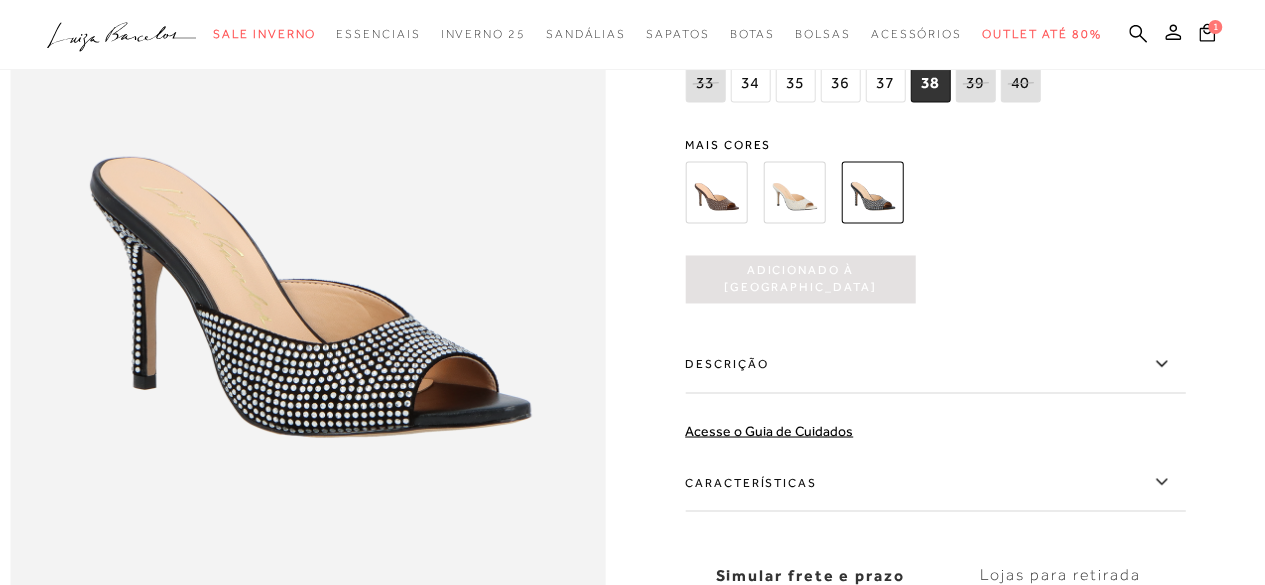 scroll, scrollTop: 1520, scrollLeft: 0, axis: vertical 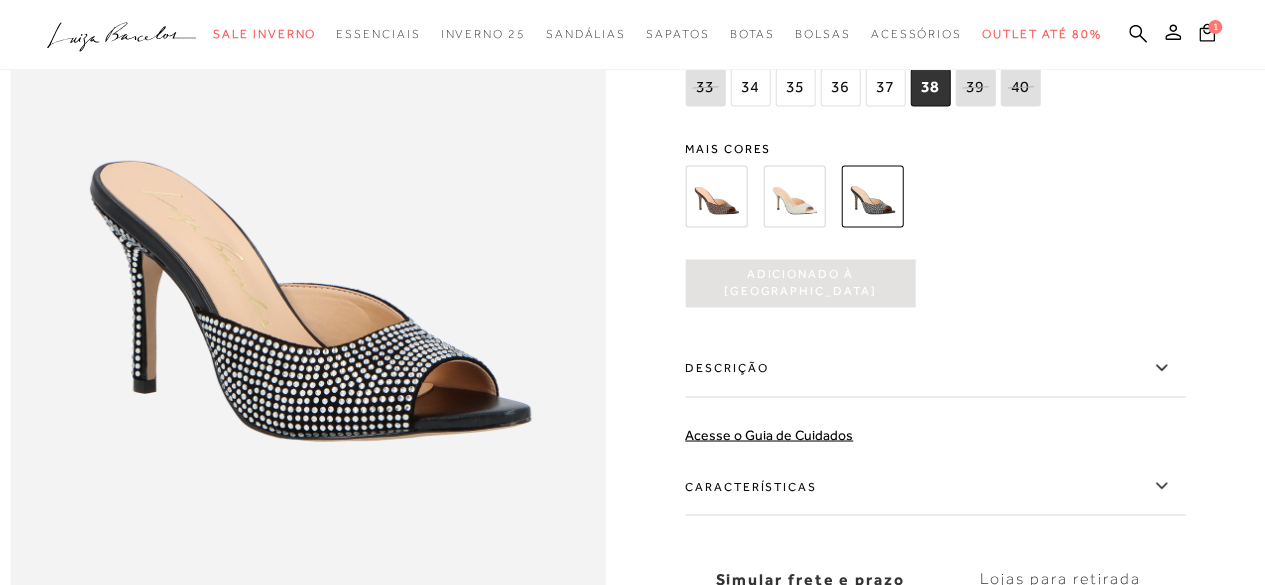 click on "Adicionado à [GEOGRAPHIC_DATA]" at bounding box center [800, 283] 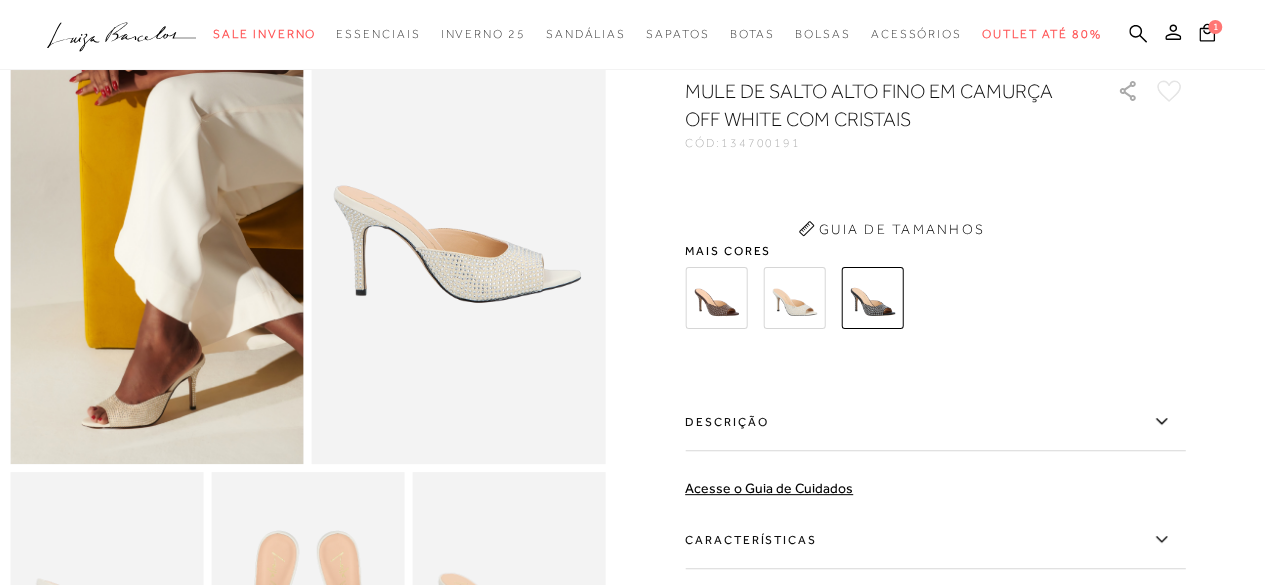 scroll, scrollTop: 0, scrollLeft: 0, axis: both 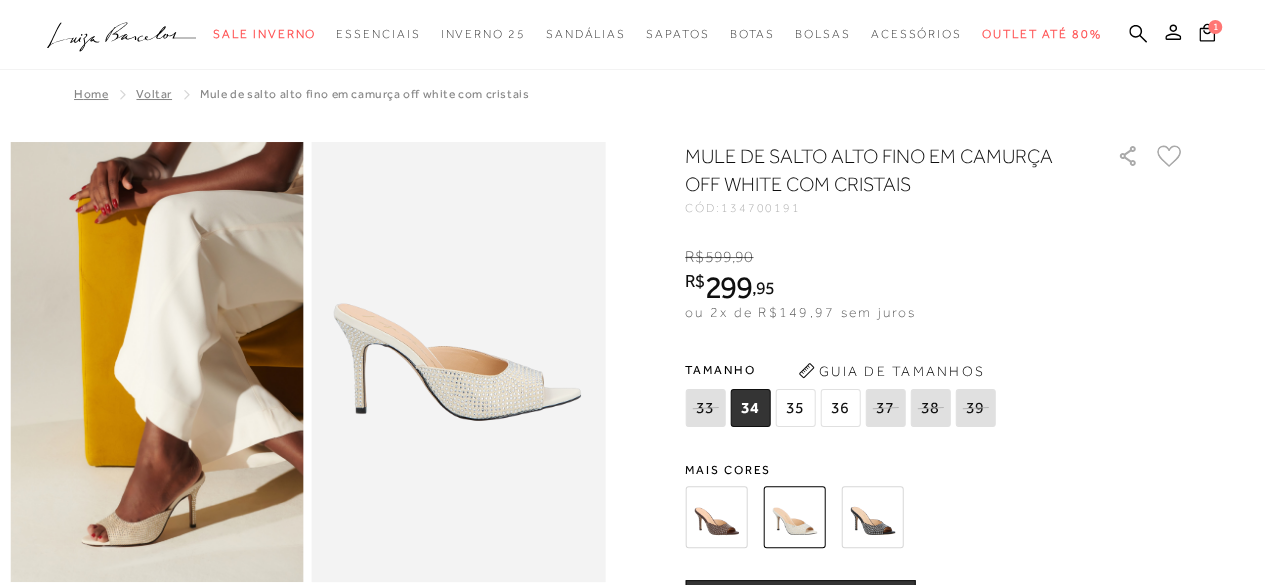drag, startPoint x: 867, startPoint y: 343, endPoint x: 734, endPoint y: 363, distance: 134.49535 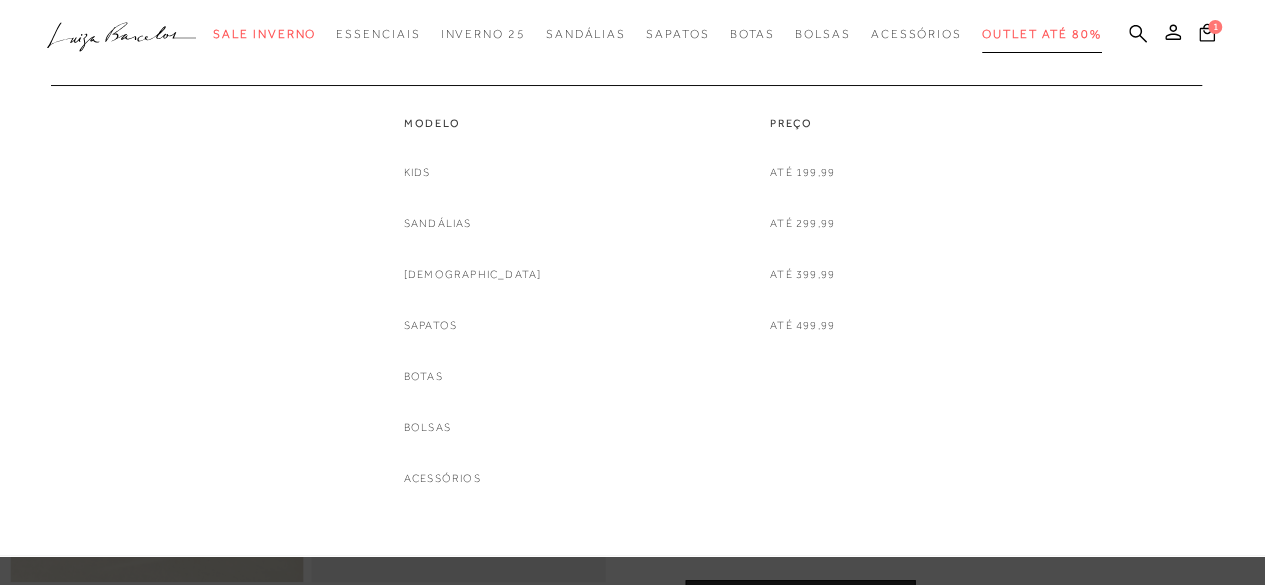 click on "Outlet até 80%" at bounding box center (1042, 34) 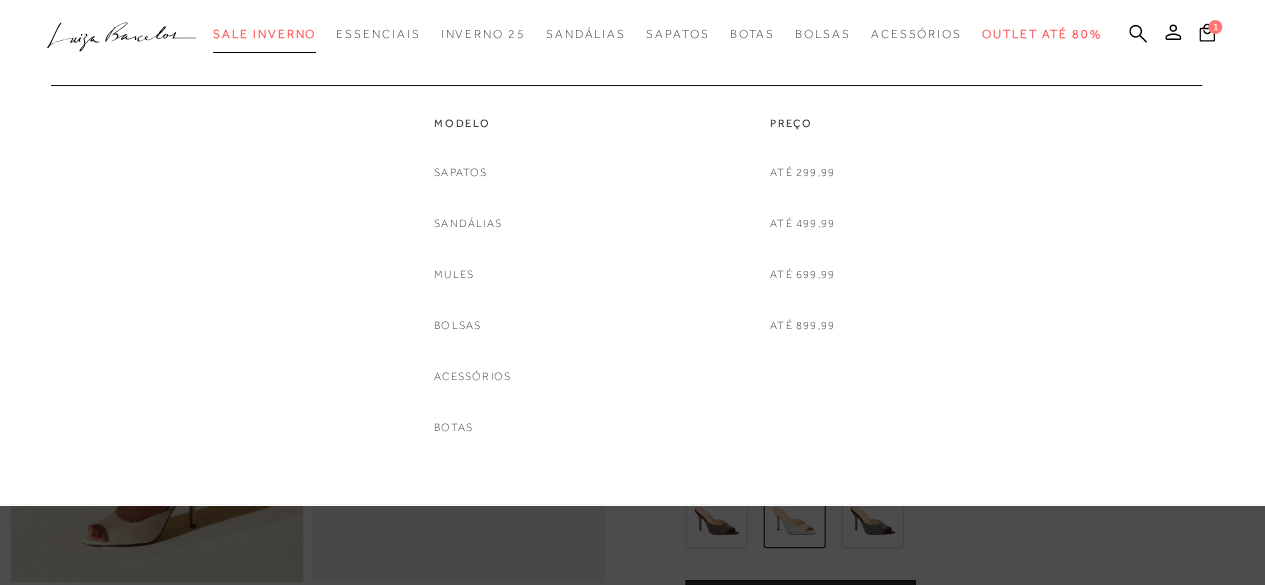 click on "Sale Inverno" at bounding box center (264, 34) 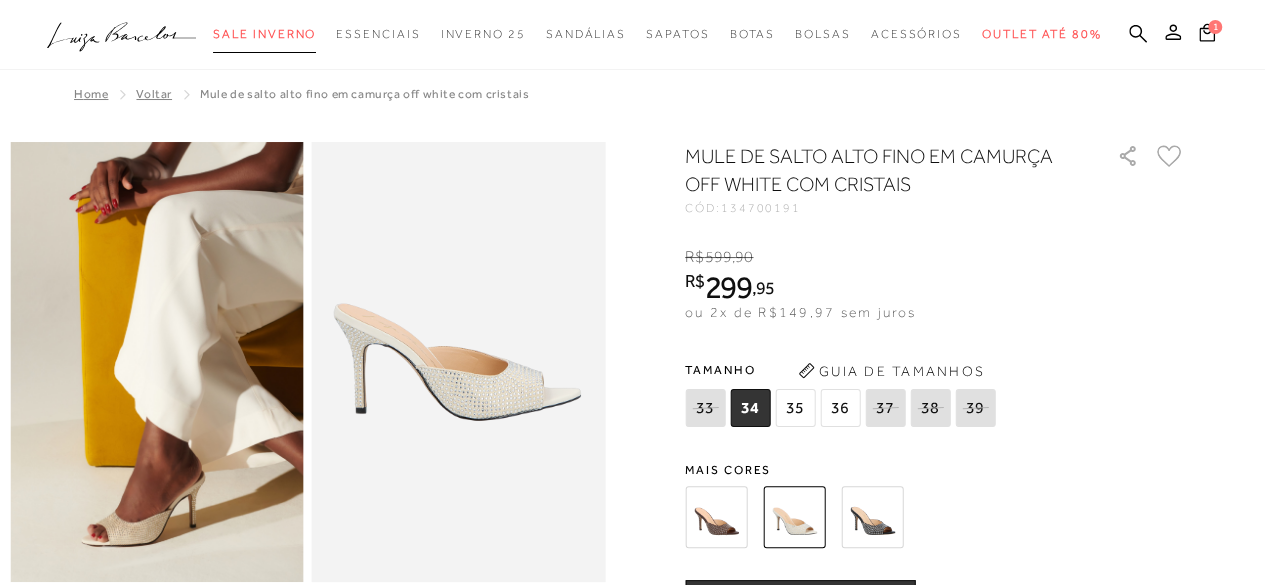 scroll, scrollTop: 0, scrollLeft: 0, axis: both 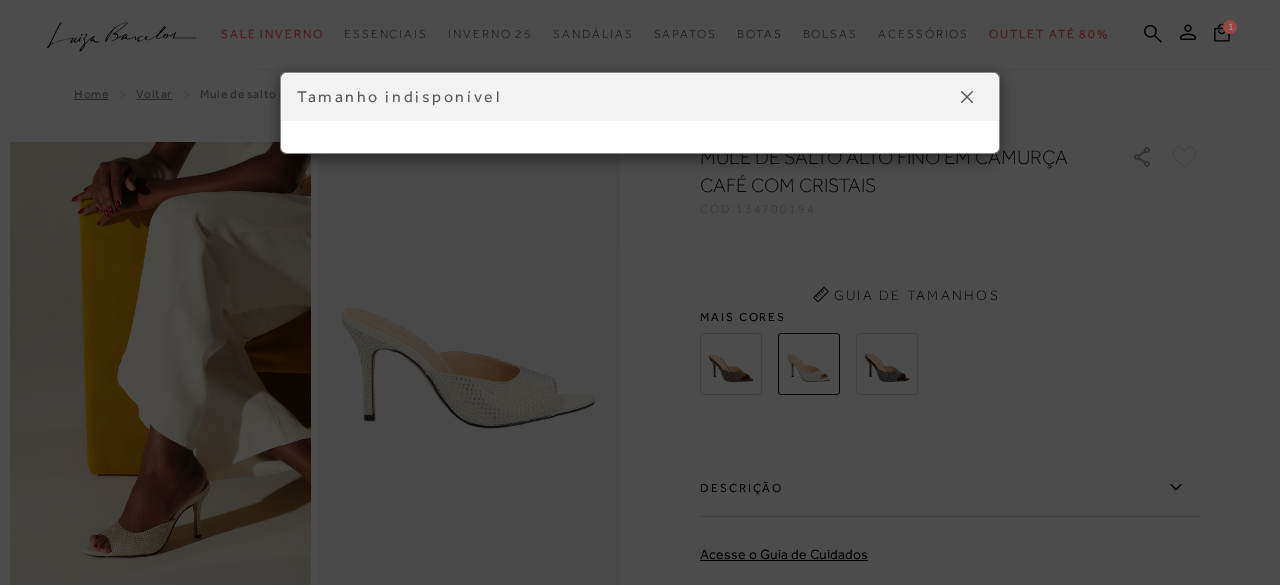 click at bounding box center [967, 97] 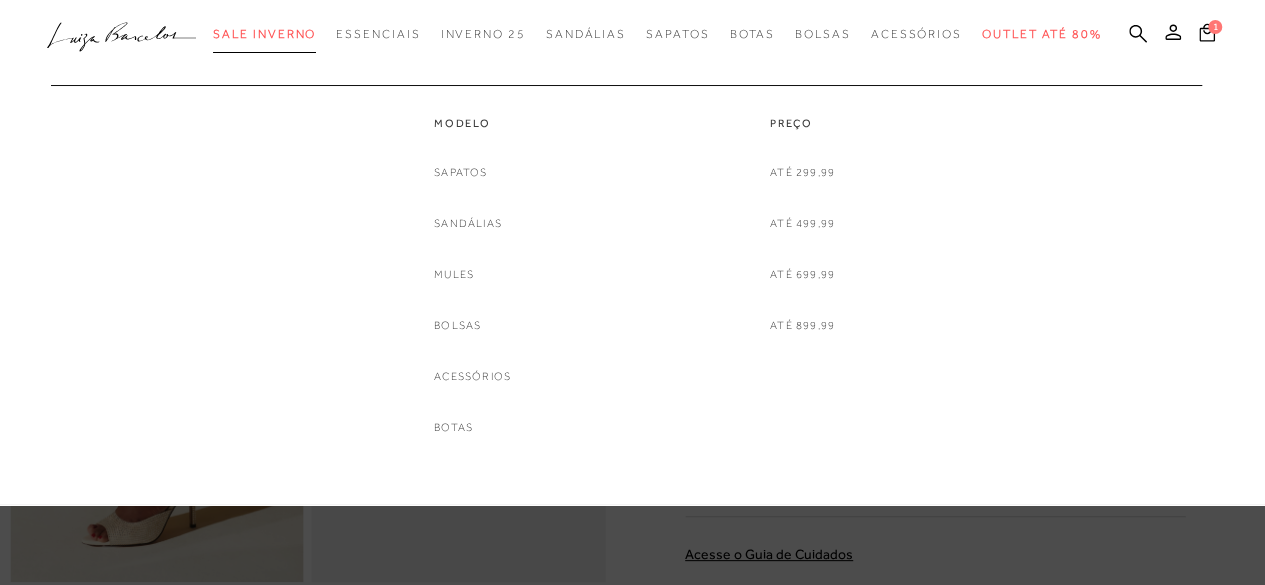 click on "Sale Inverno" at bounding box center [264, 34] 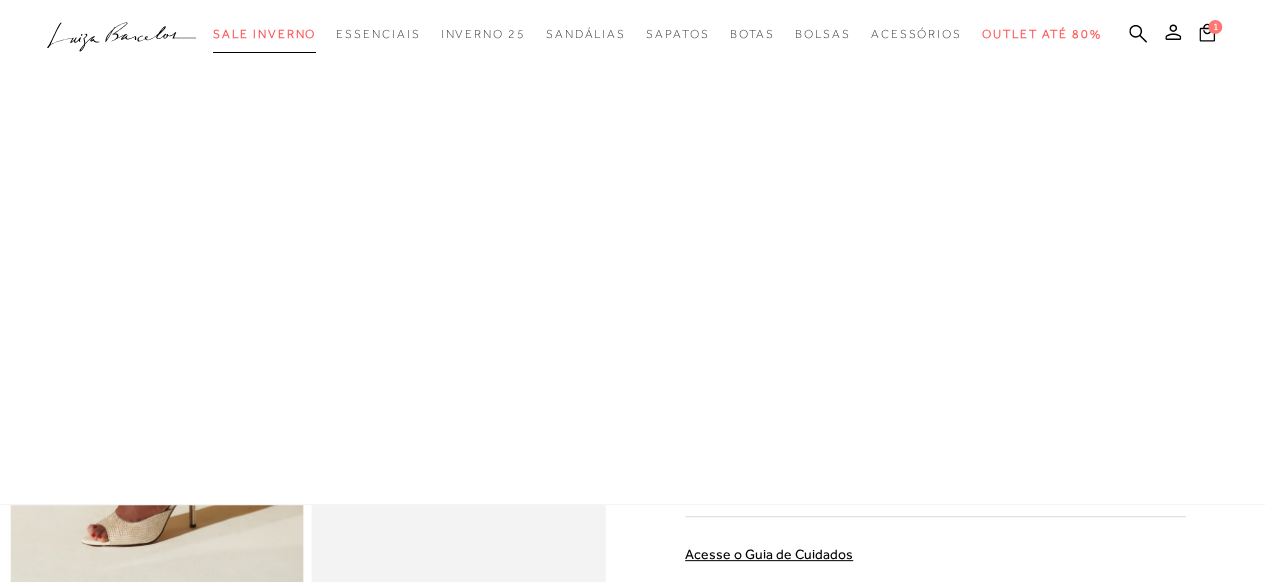 click on "Sale Inverno" at bounding box center [264, 34] 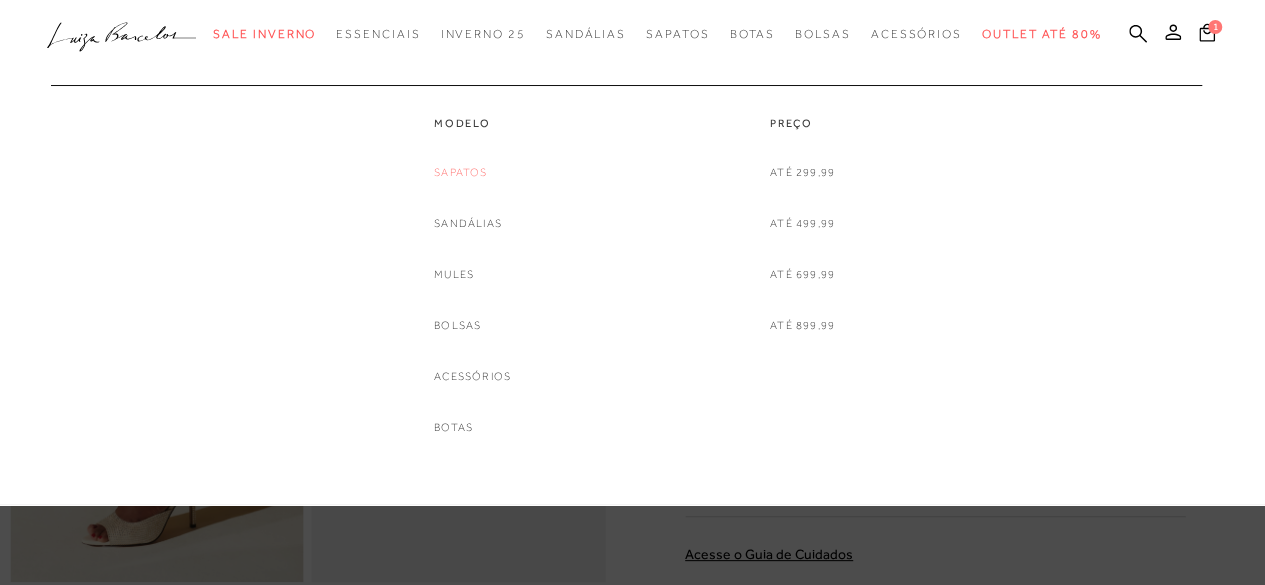 click on "Sapatos" at bounding box center (460, 172) 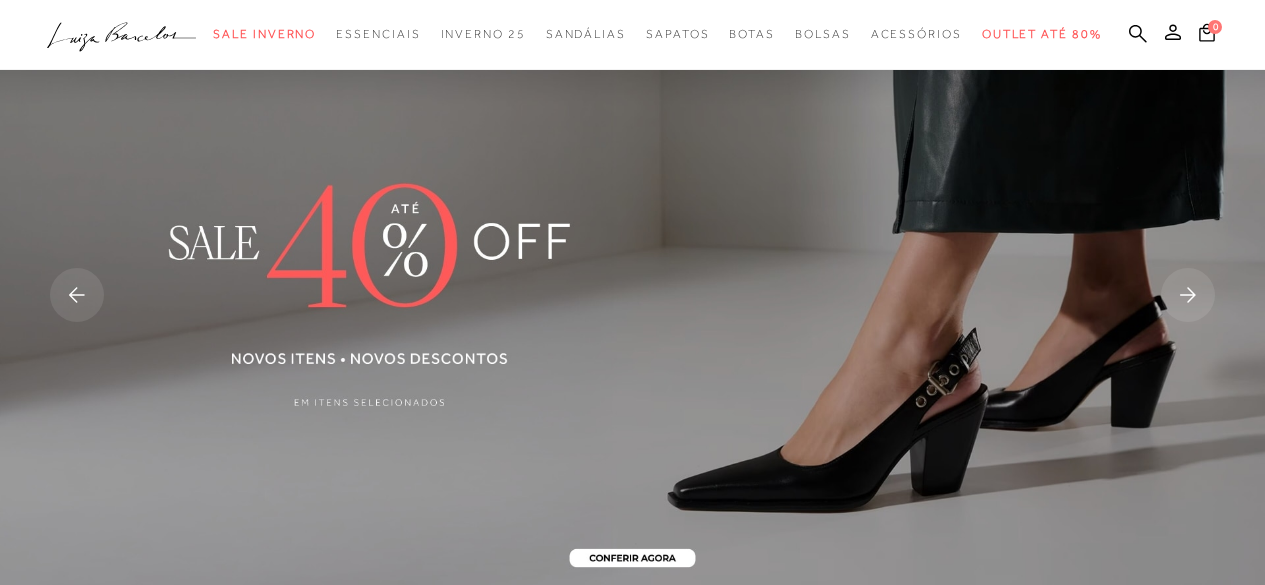 scroll, scrollTop: 0, scrollLeft: 0, axis: both 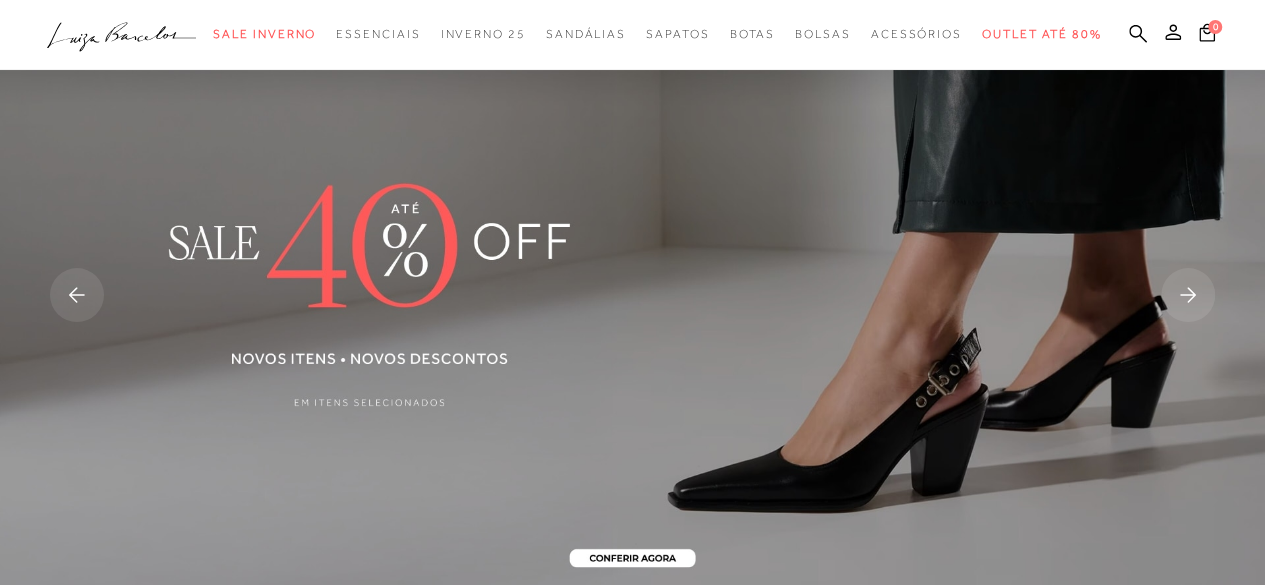 click 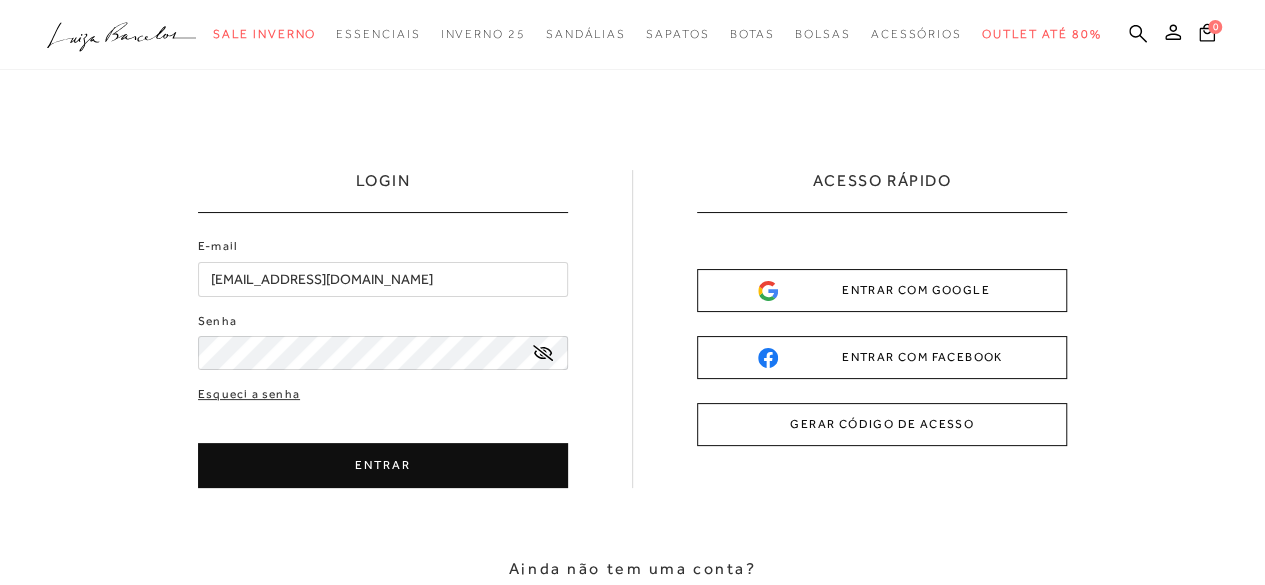 click on "ENTRAR" at bounding box center [383, 465] 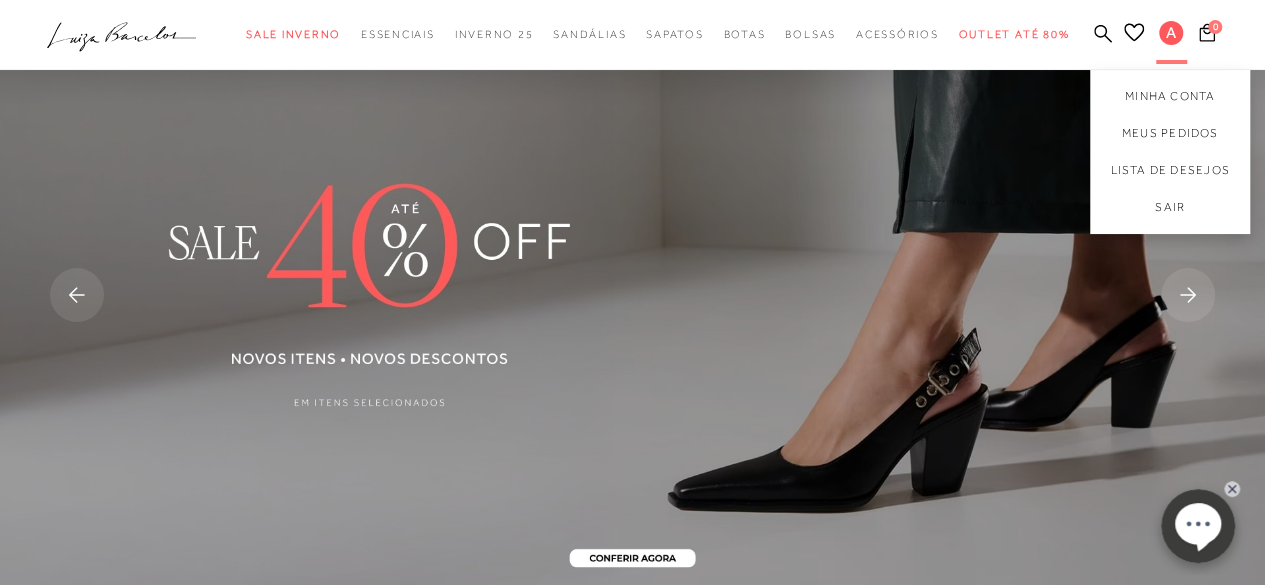 scroll, scrollTop: 0, scrollLeft: 0, axis: both 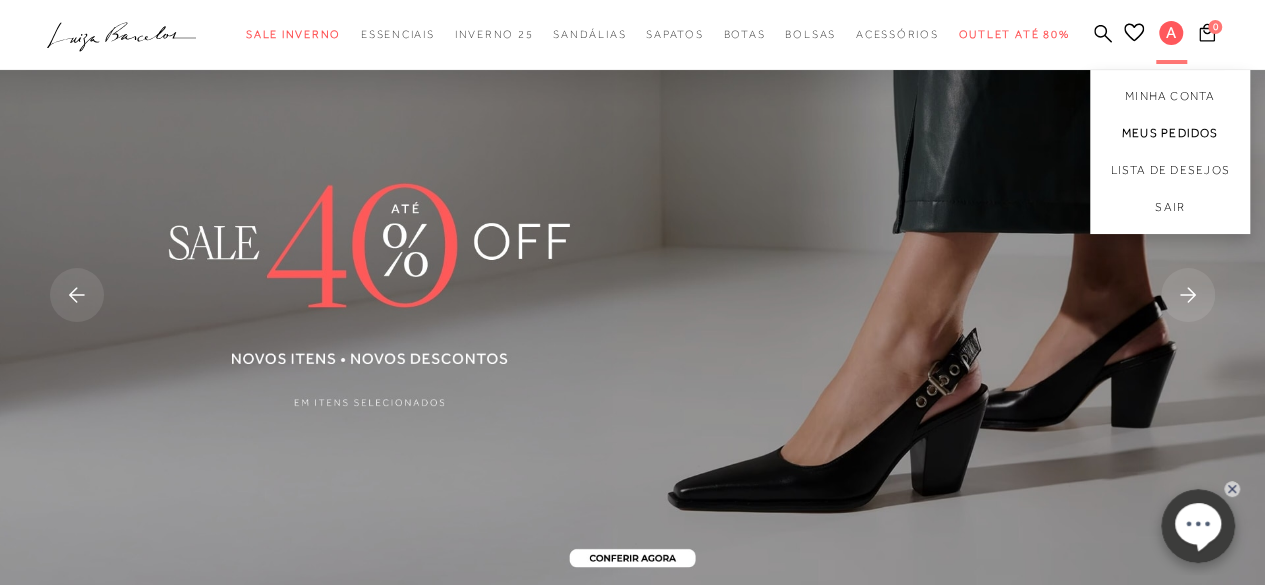 click on "Meus Pedidos" at bounding box center [1170, 133] 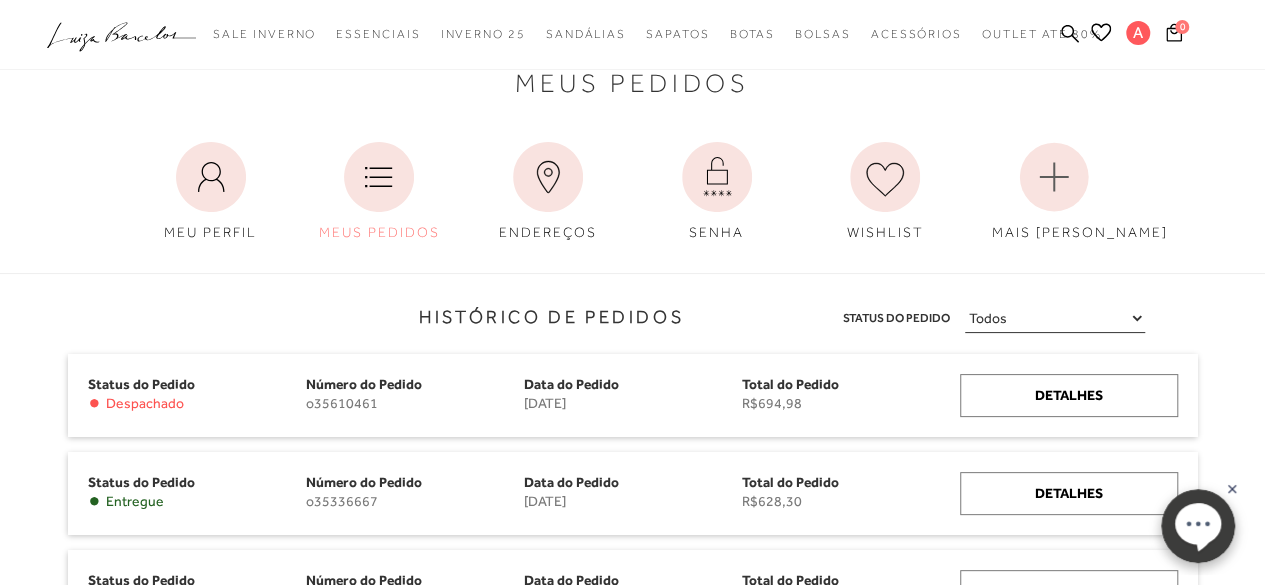 scroll, scrollTop: 40, scrollLeft: 0, axis: vertical 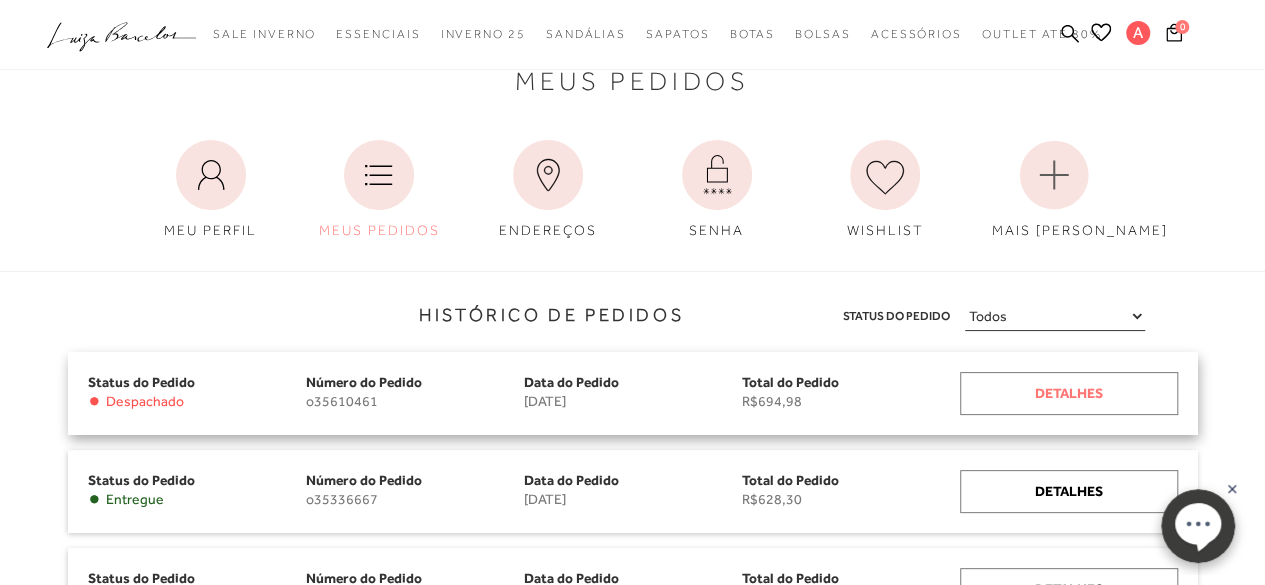 click on "Detalhes" at bounding box center (1069, 393) 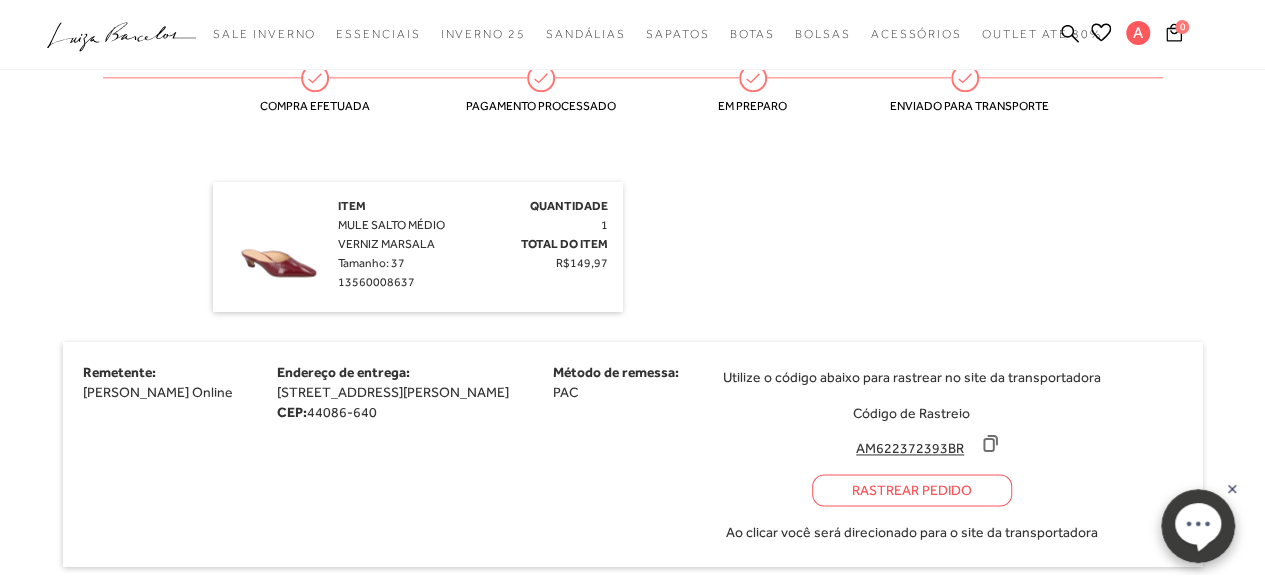 scroll, scrollTop: 1240, scrollLeft: 0, axis: vertical 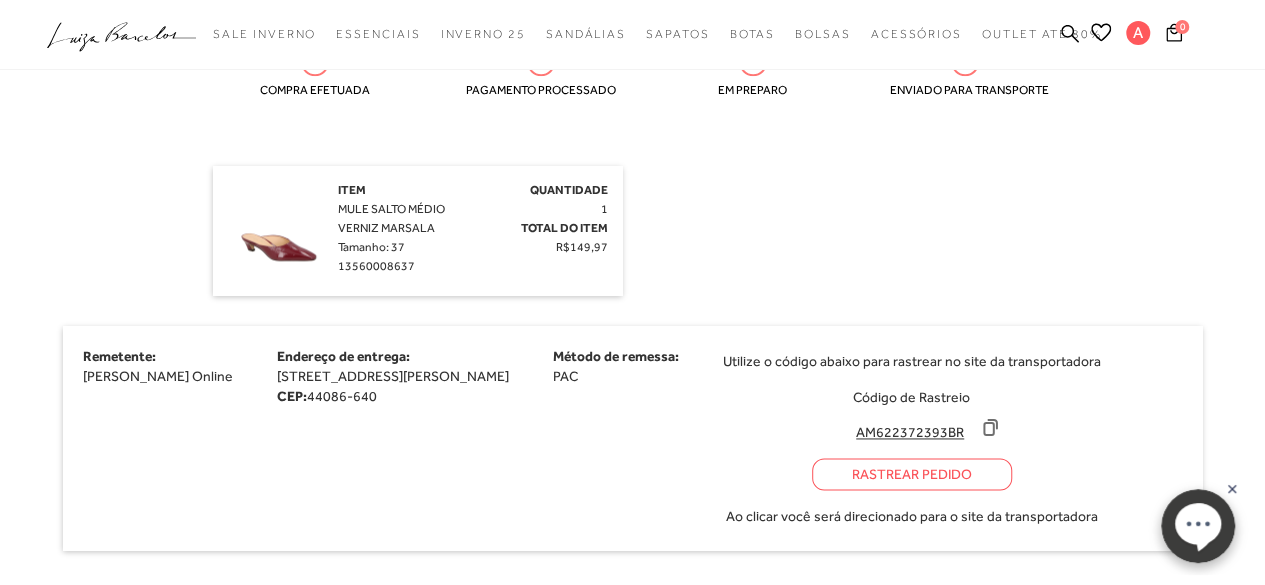 click on "Rastrear Pedido" at bounding box center (912, 474) 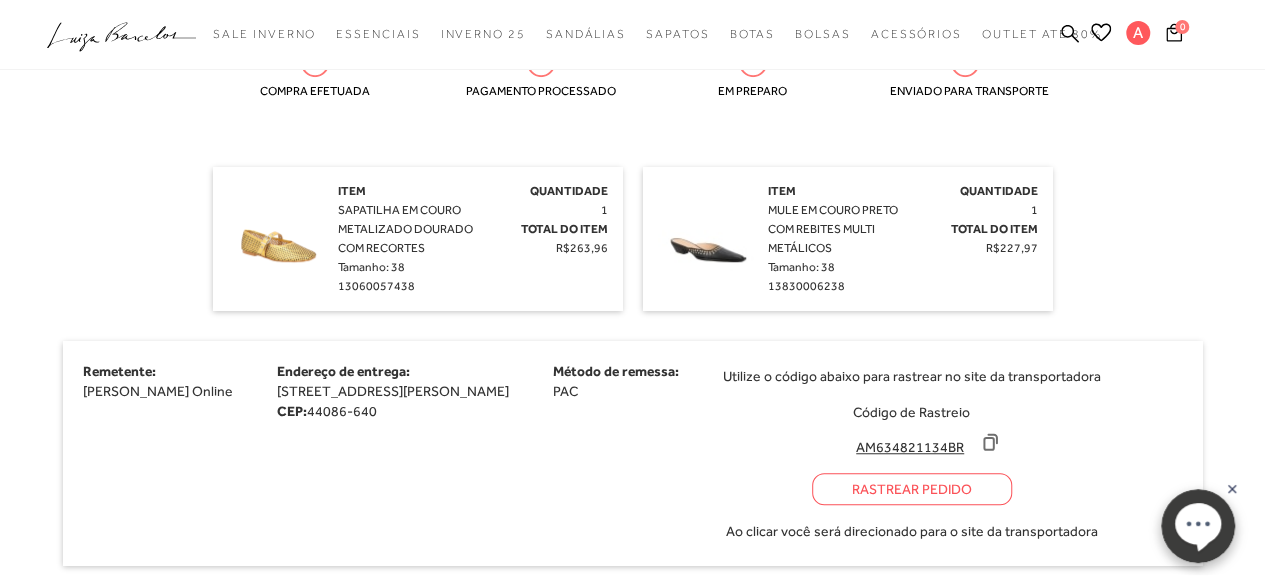 scroll, scrollTop: 560, scrollLeft: 0, axis: vertical 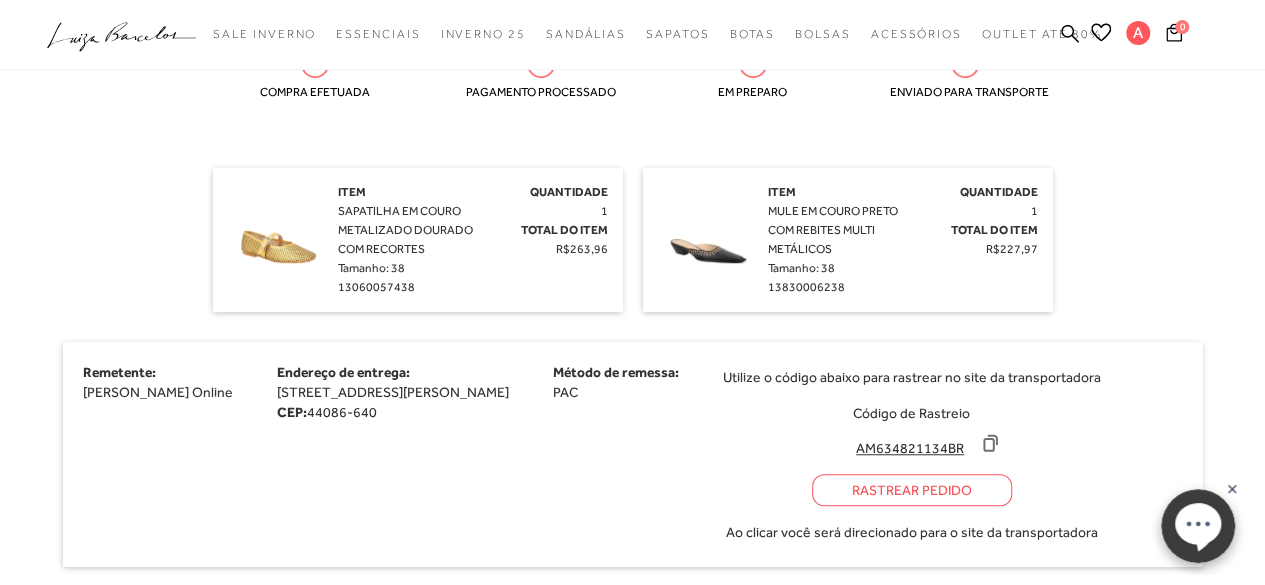 drag, startPoint x: 922, startPoint y: 465, endPoint x: 1026, endPoint y: 465, distance: 104 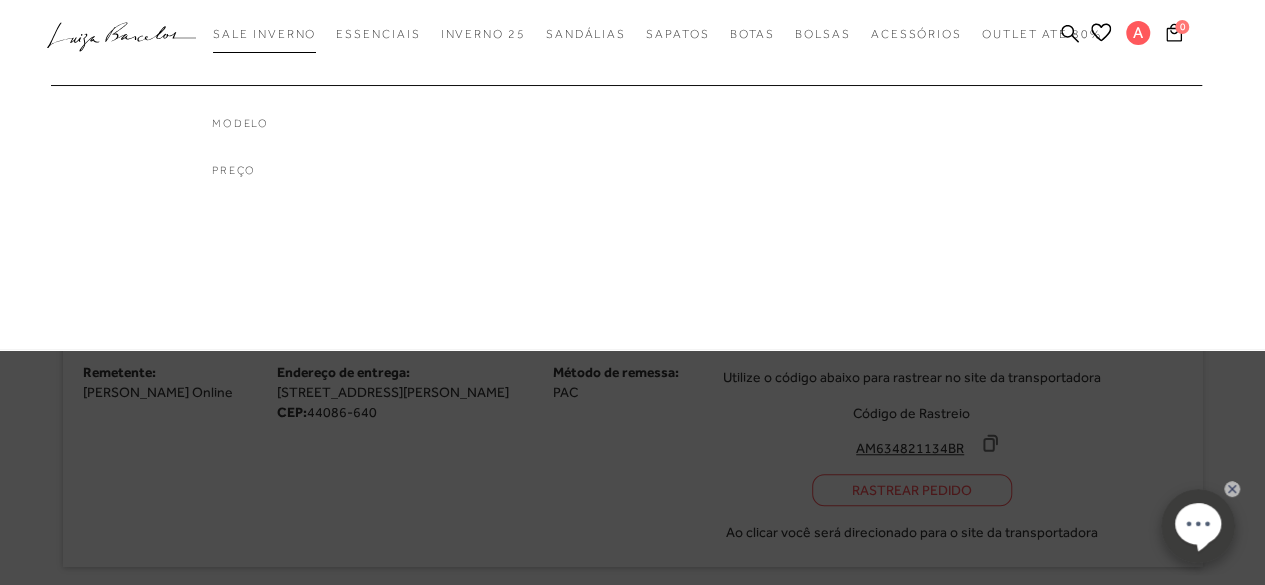 click on "Sale Inverno" at bounding box center (264, 34) 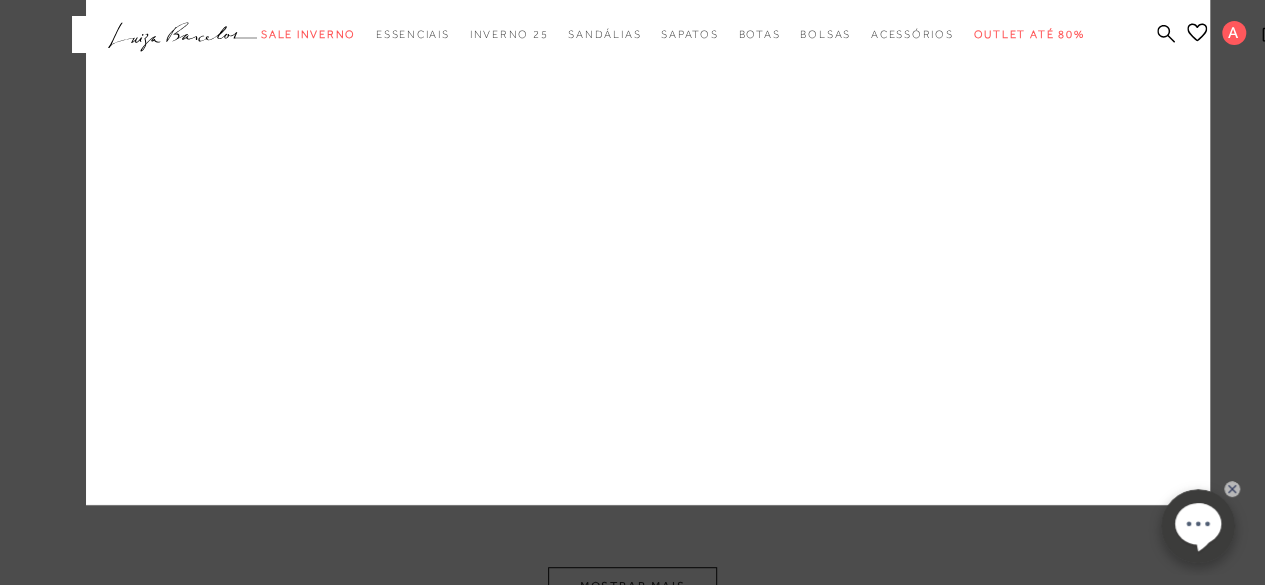 scroll, scrollTop: 364, scrollLeft: 0, axis: vertical 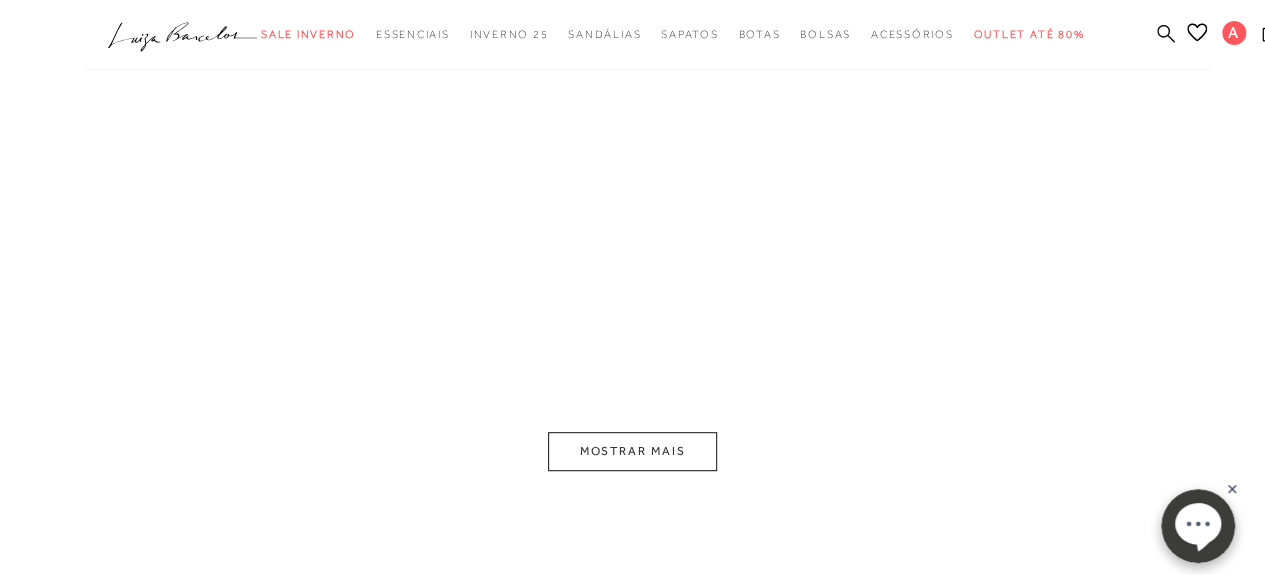 click 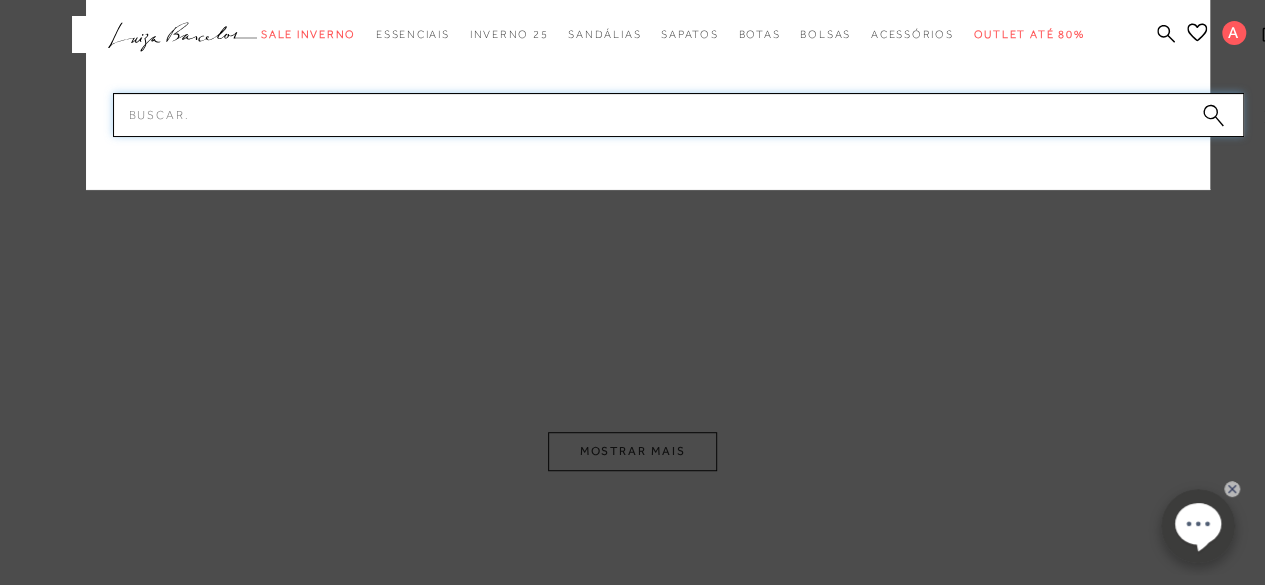 click on "Pesquisar" at bounding box center (678, 115) 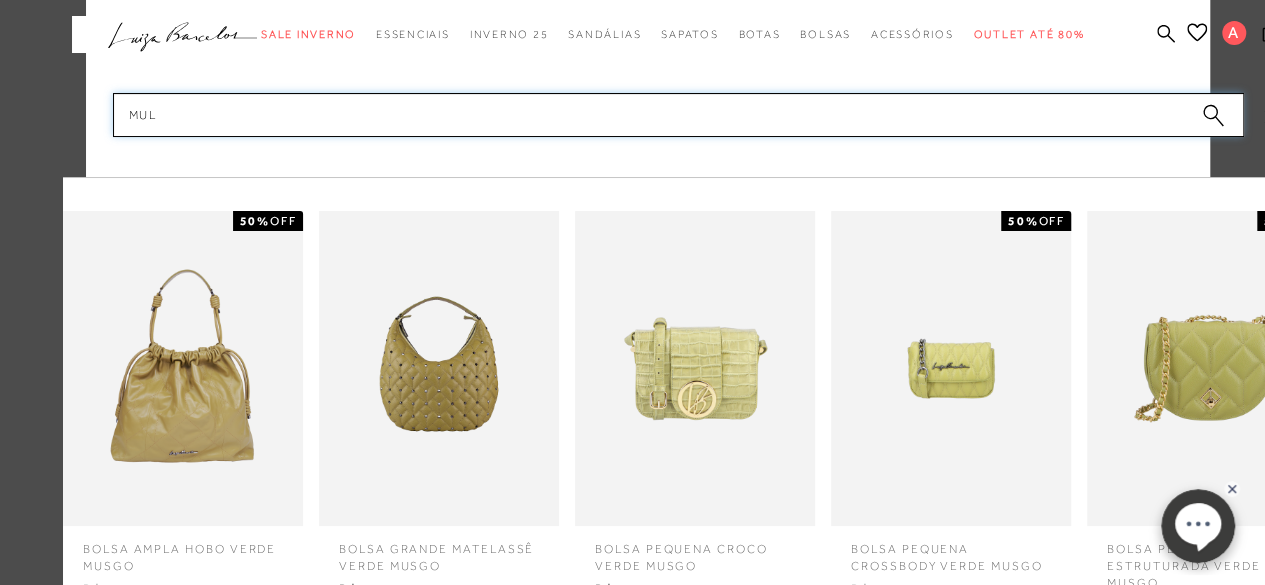 type on "mule" 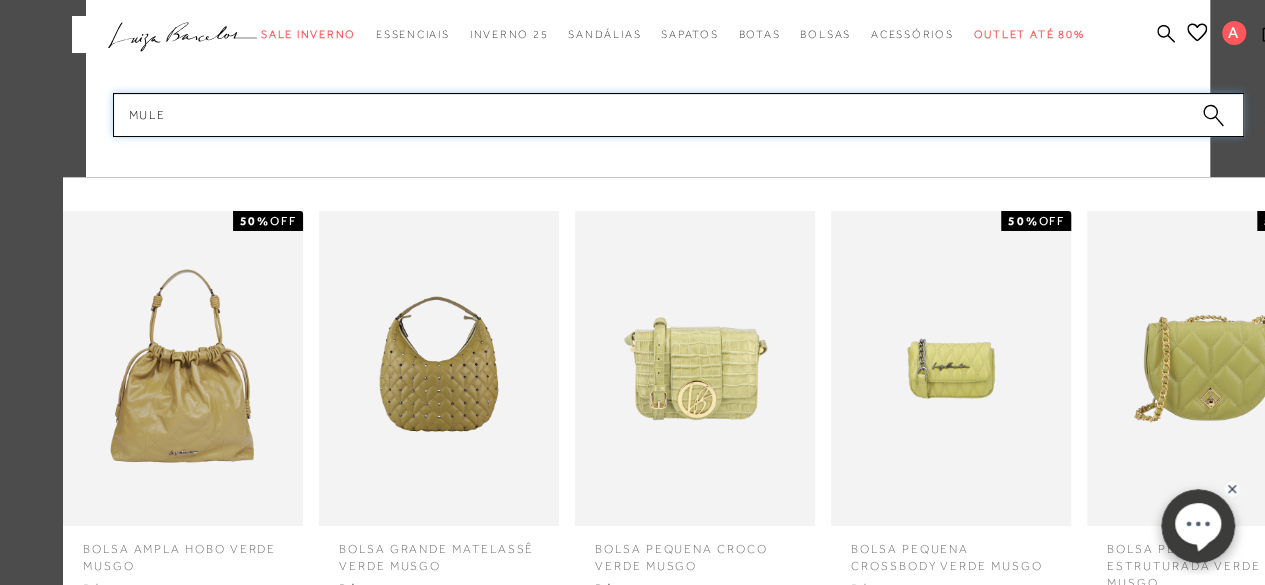 type 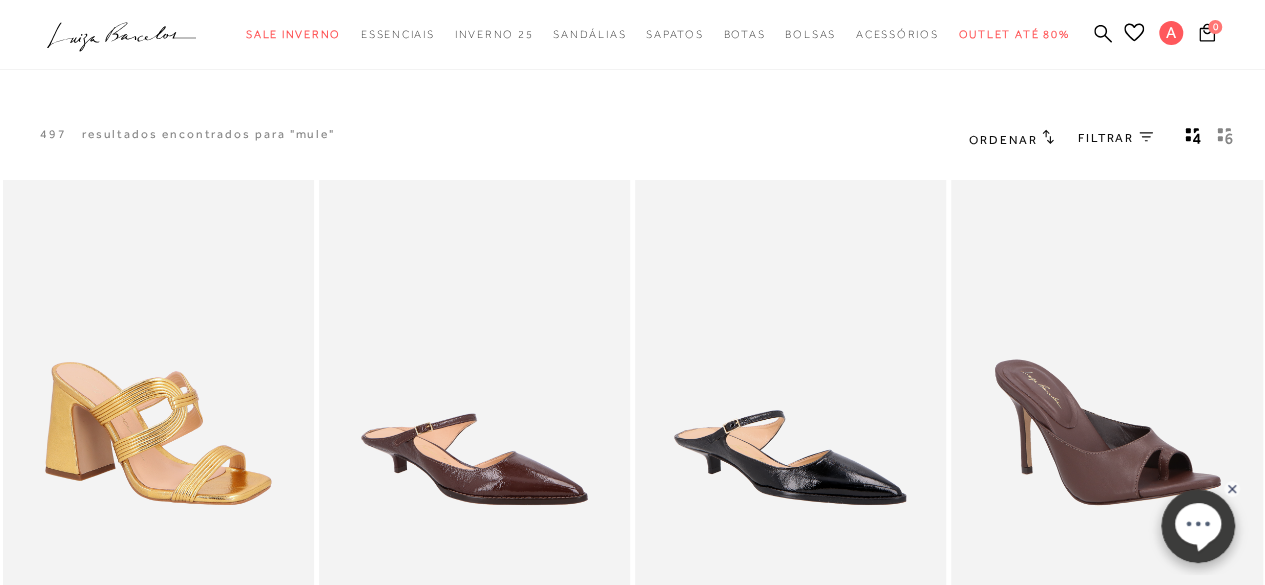 scroll, scrollTop: 0, scrollLeft: 0, axis: both 